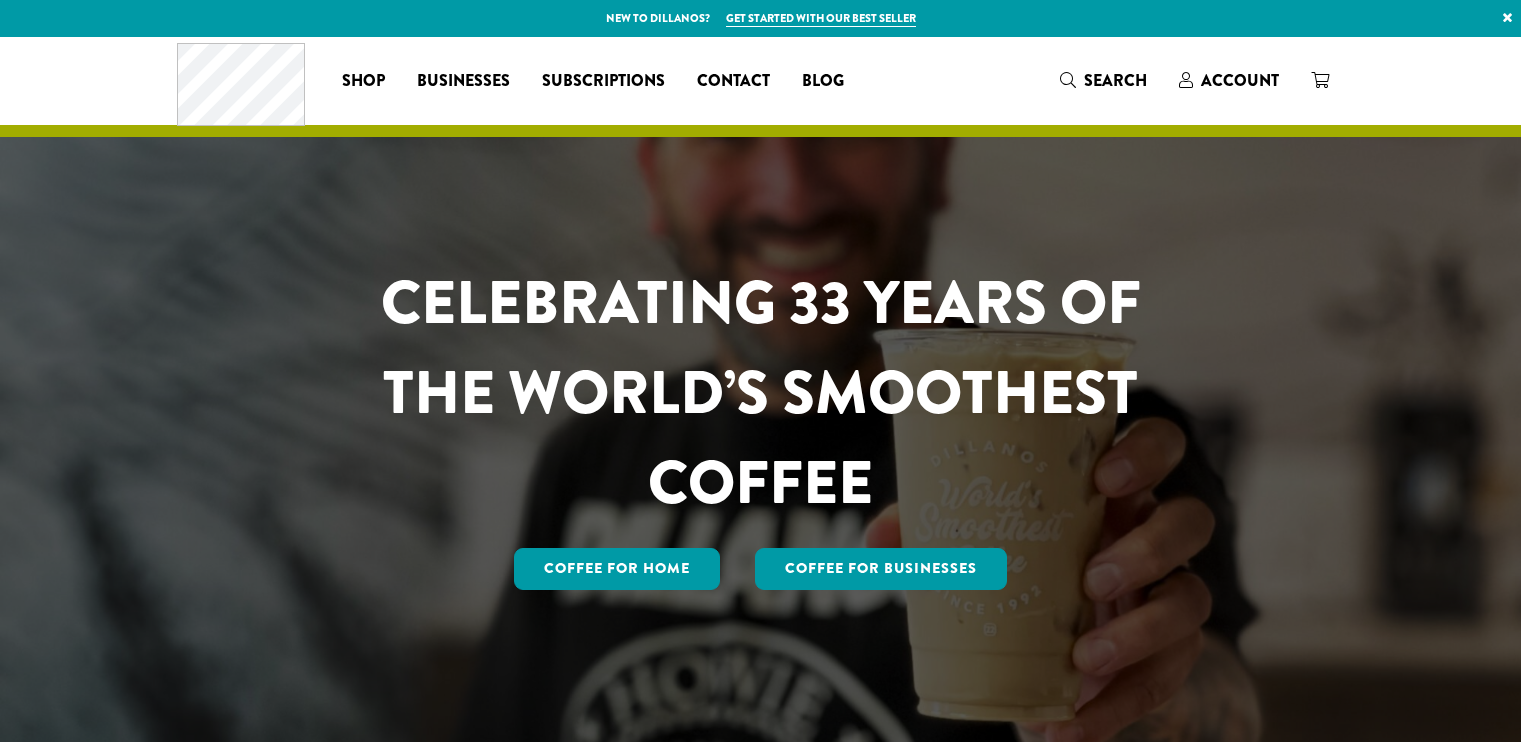 scroll, scrollTop: 0, scrollLeft: 0, axis: both 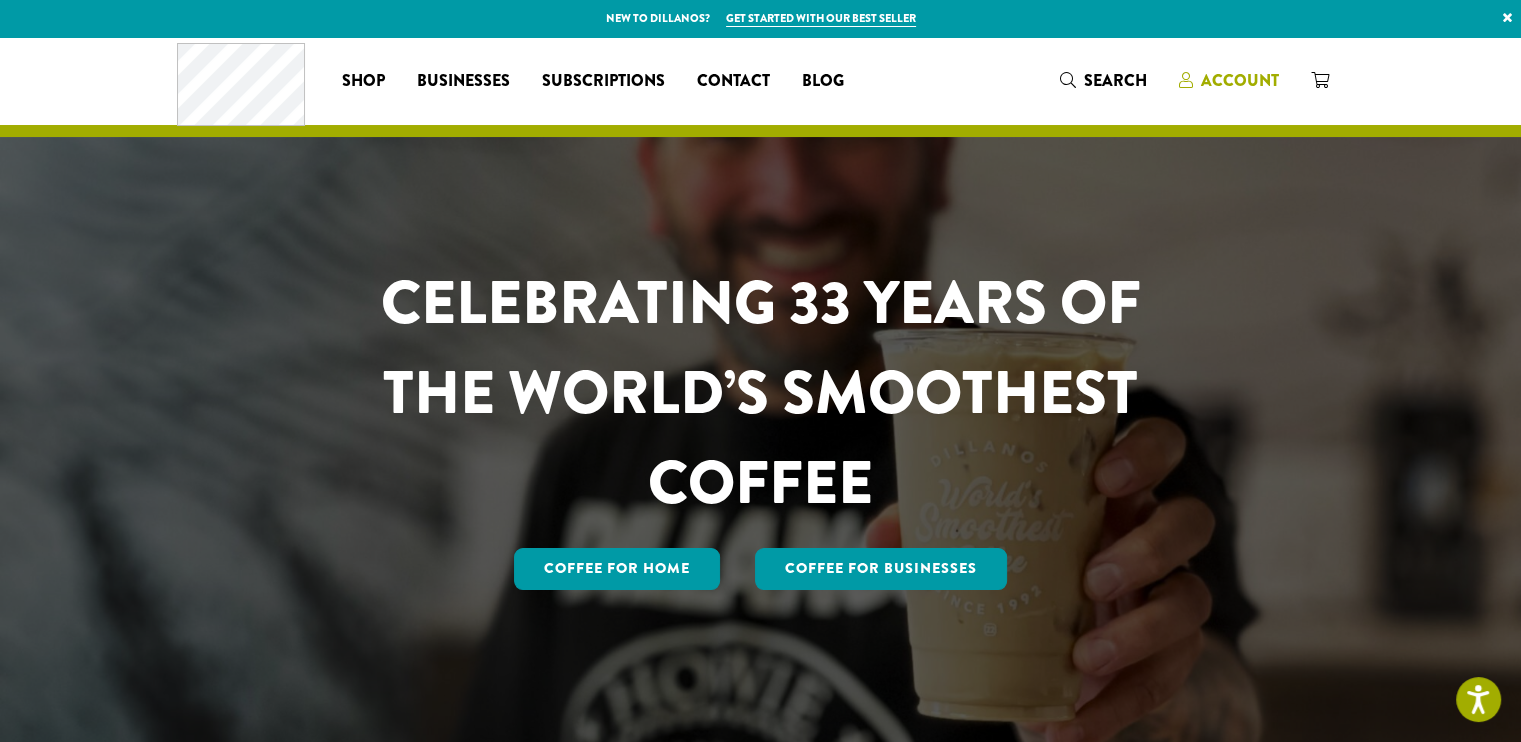 click on "Account" at bounding box center [1240, 80] 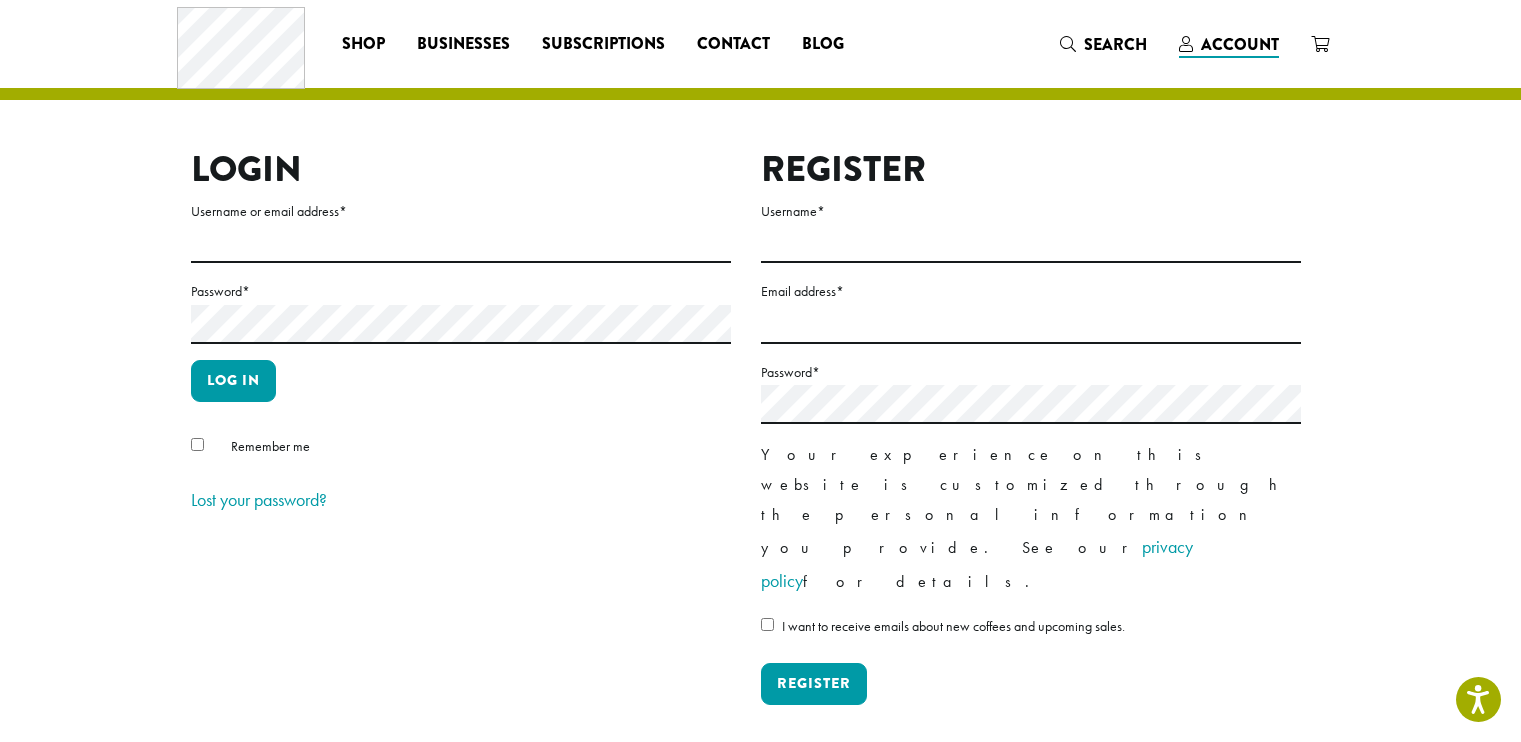 scroll, scrollTop: 0, scrollLeft: 0, axis: both 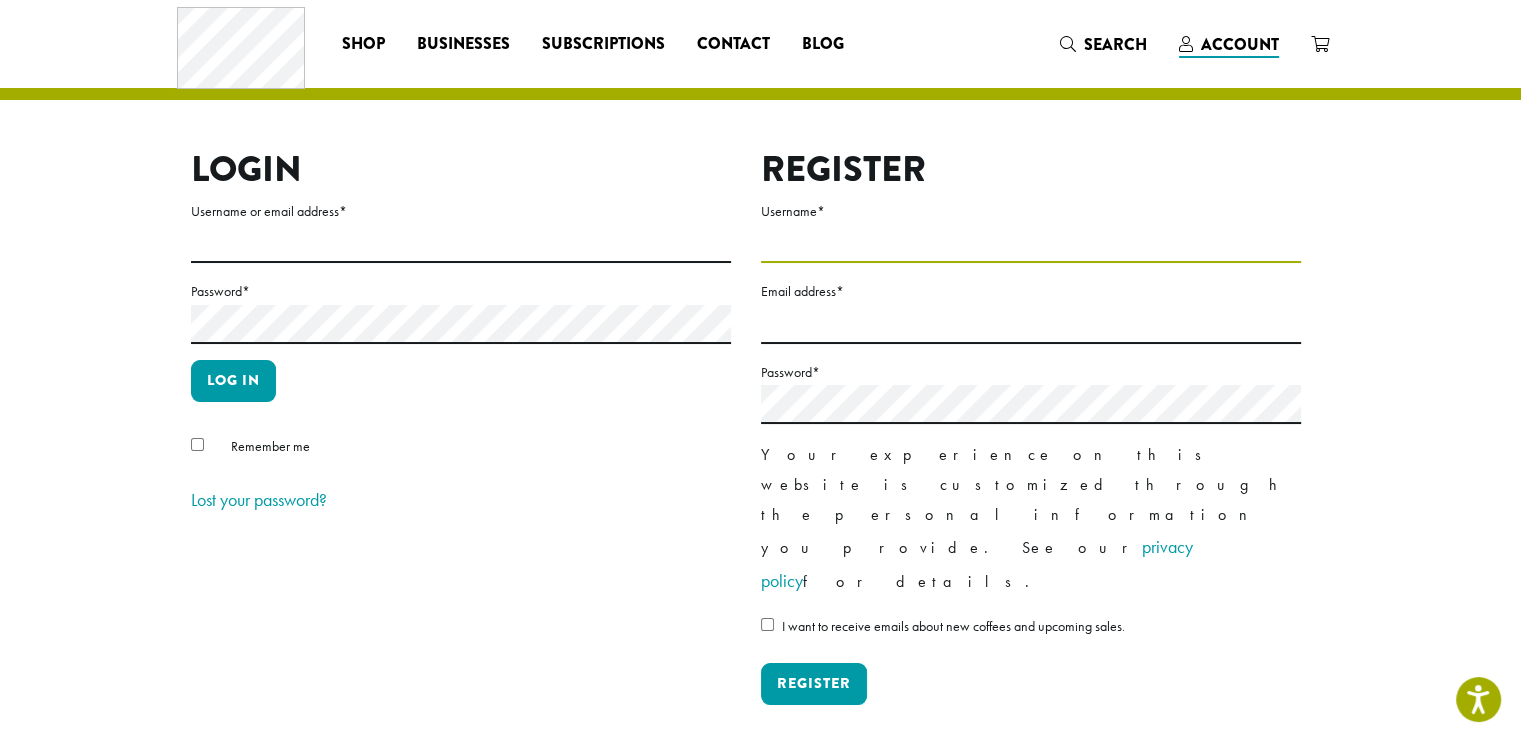 click on "Username  *" at bounding box center (1031, 243) 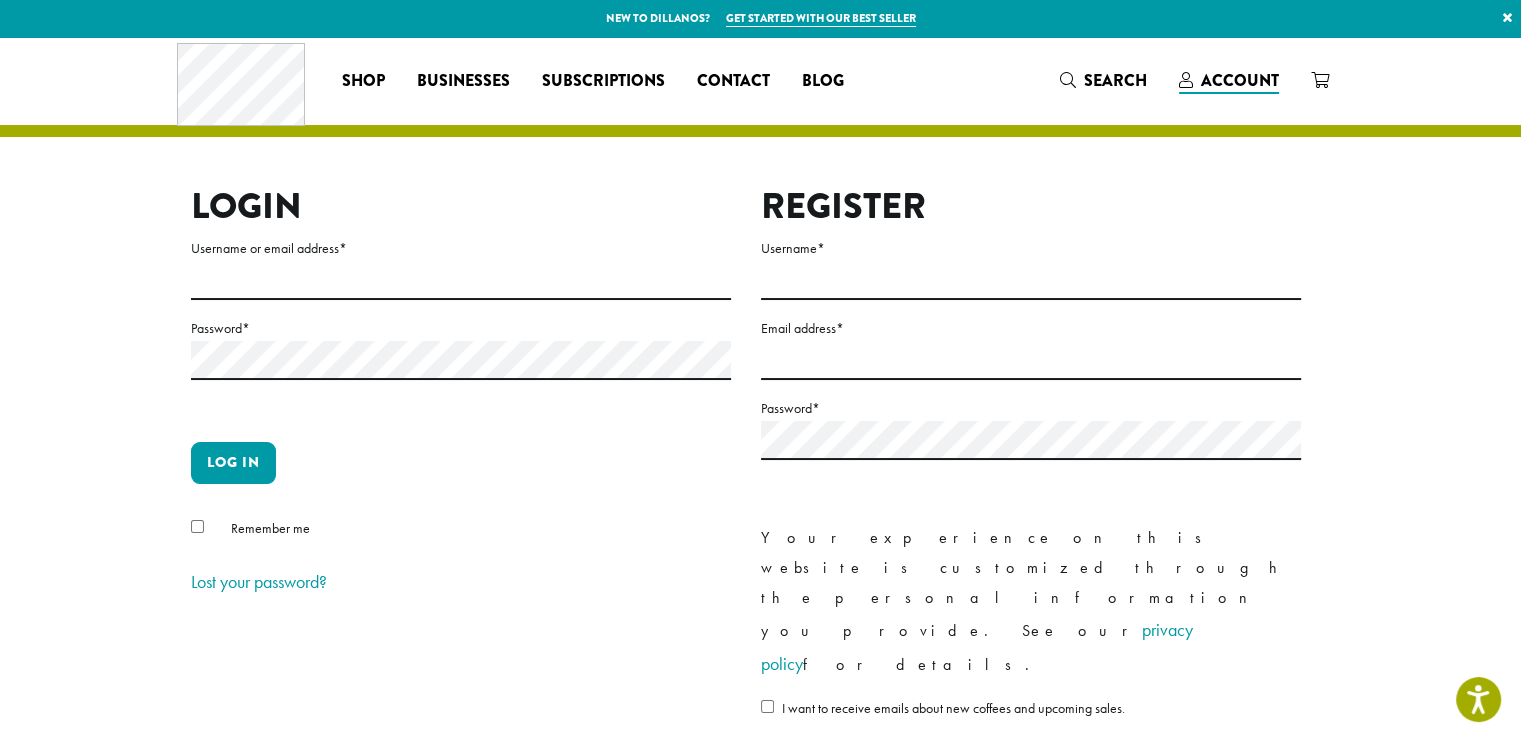 scroll, scrollTop: 0, scrollLeft: 0, axis: both 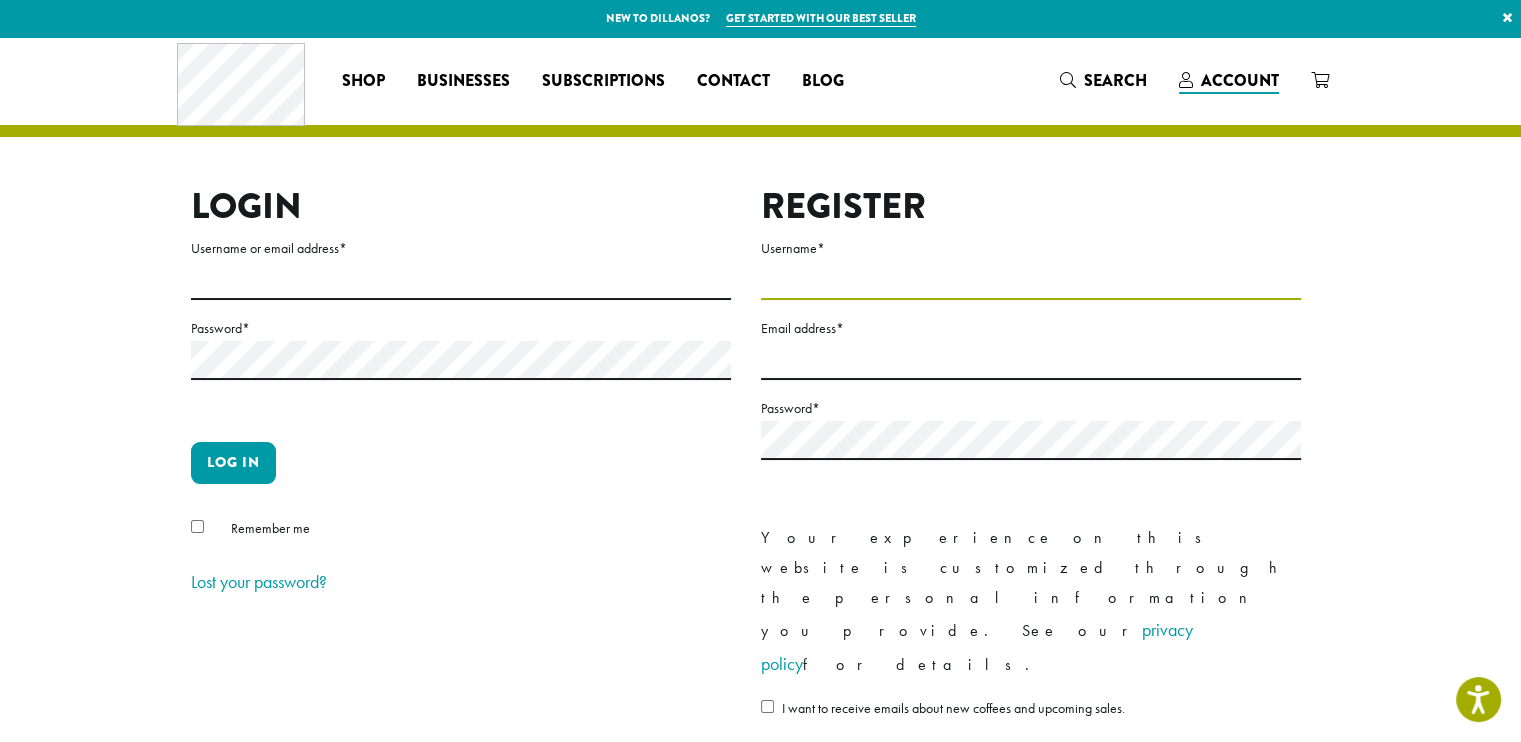 click on "Username  *" at bounding box center (1031, 280) 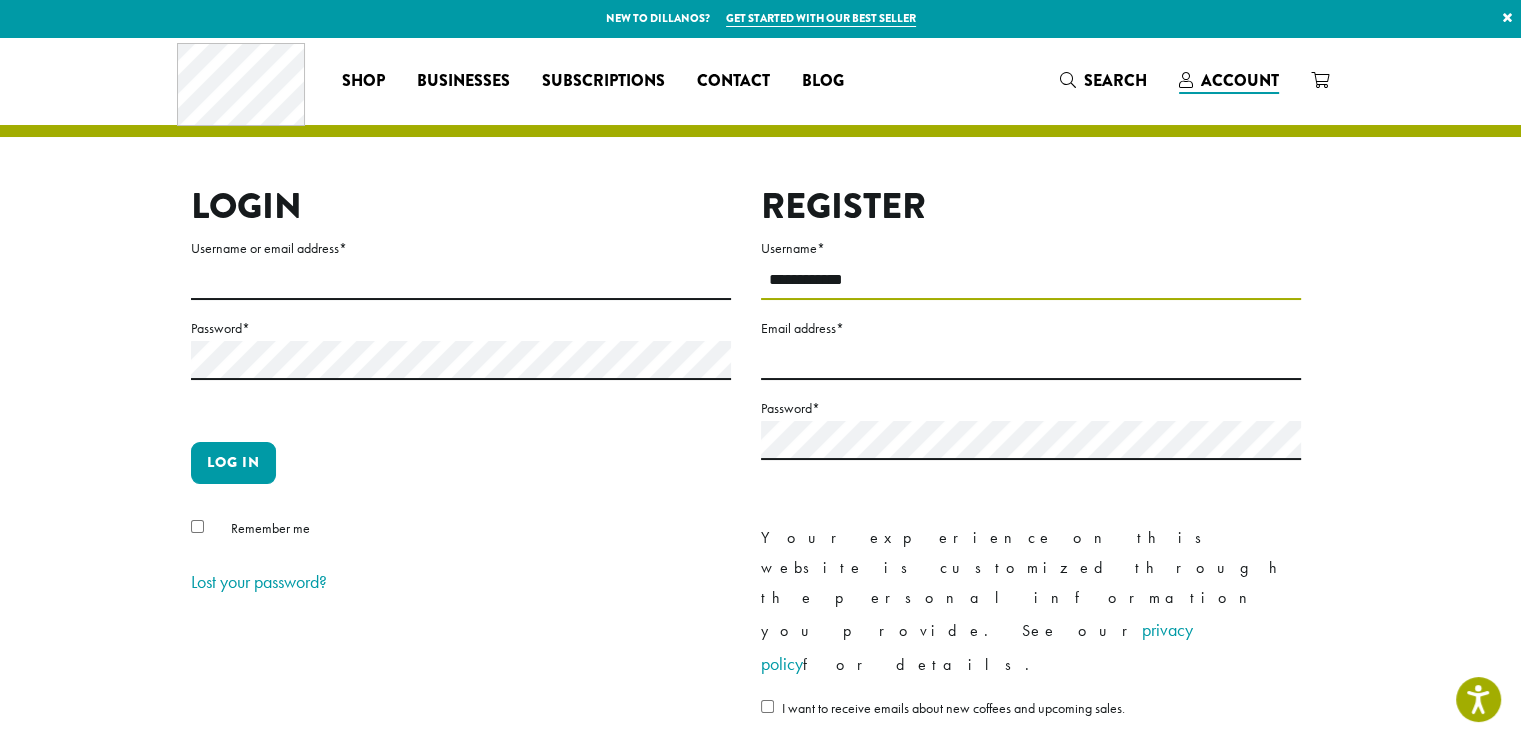 type on "**********" 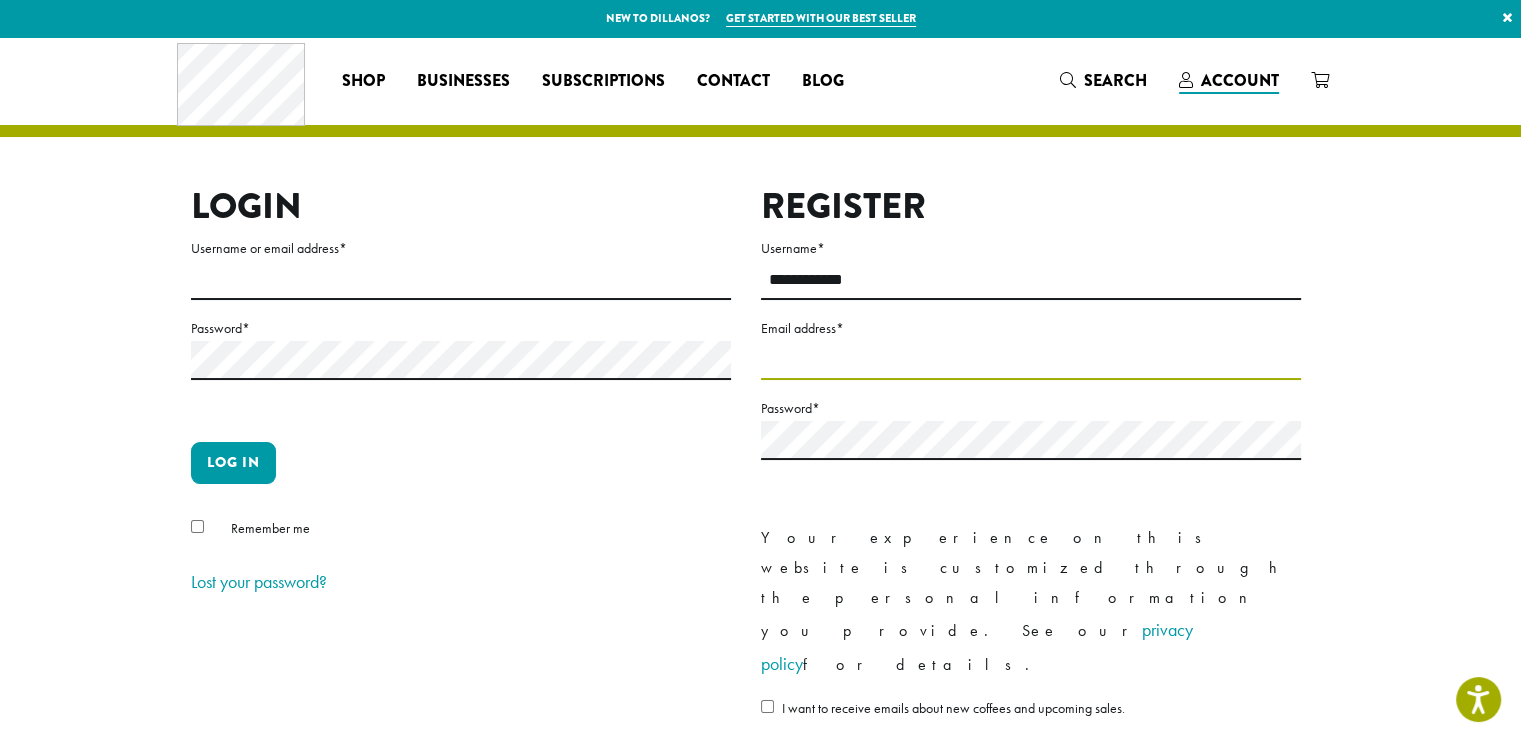 click on "Email address  *" at bounding box center [1031, 360] 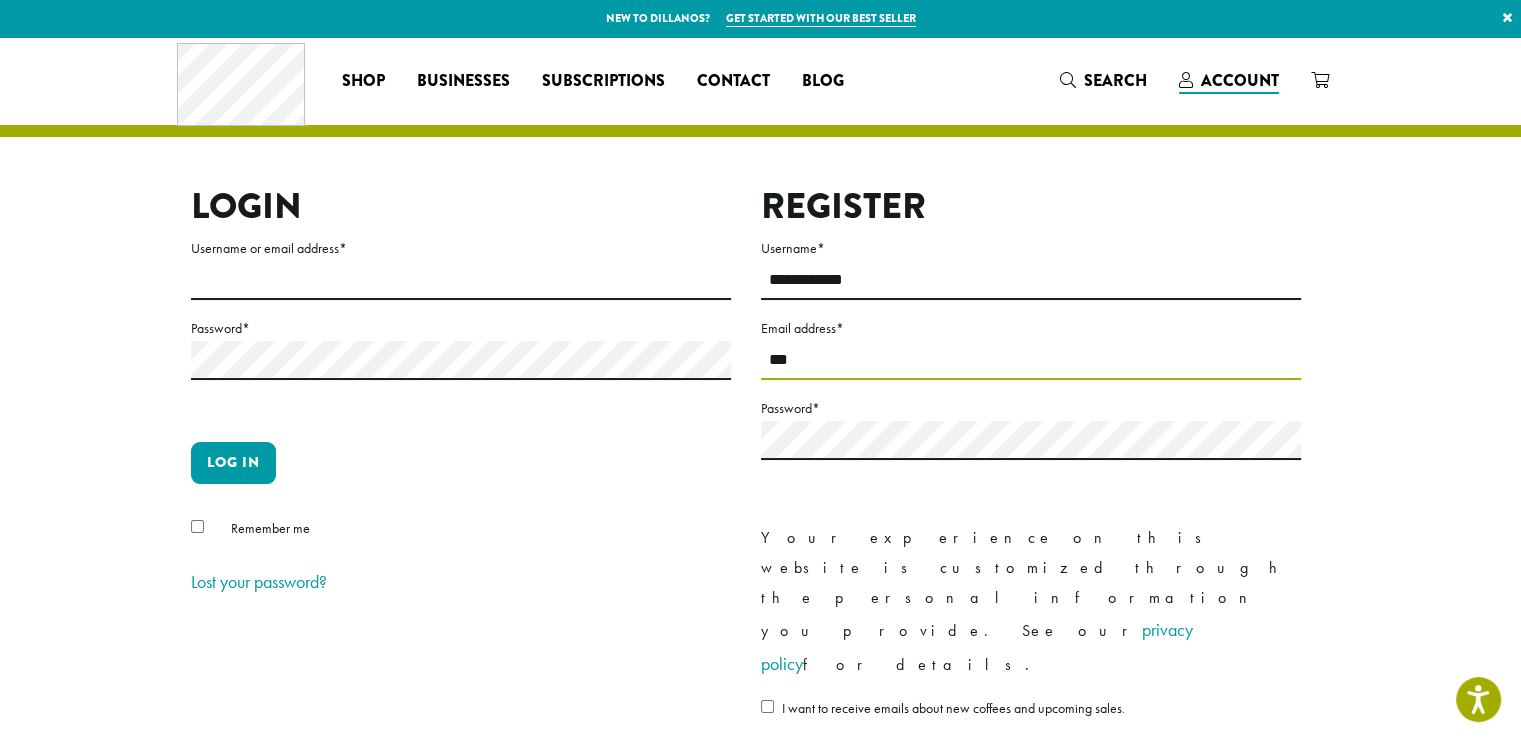 type on "**********" 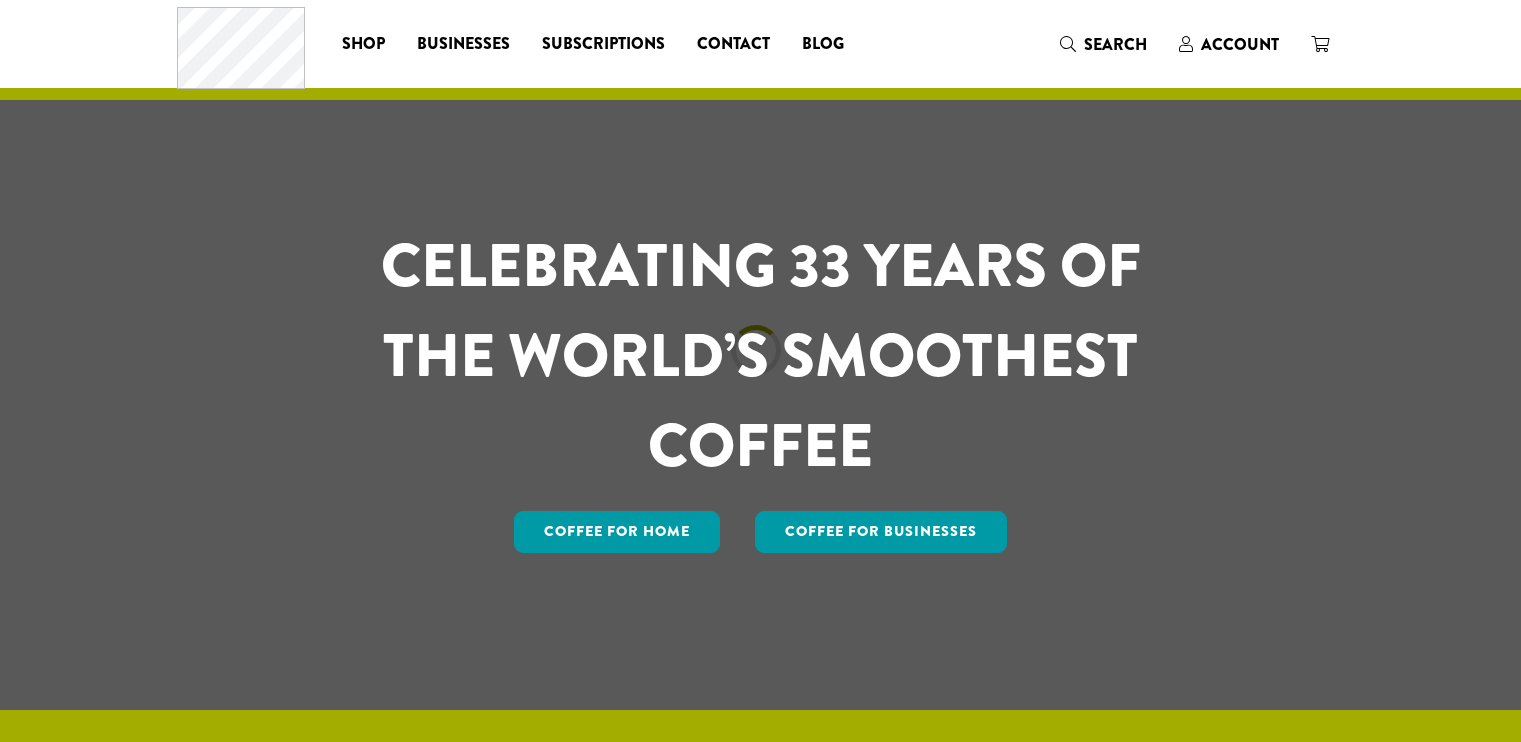 scroll, scrollTop: 0, scrollLeft: 0, axis: both 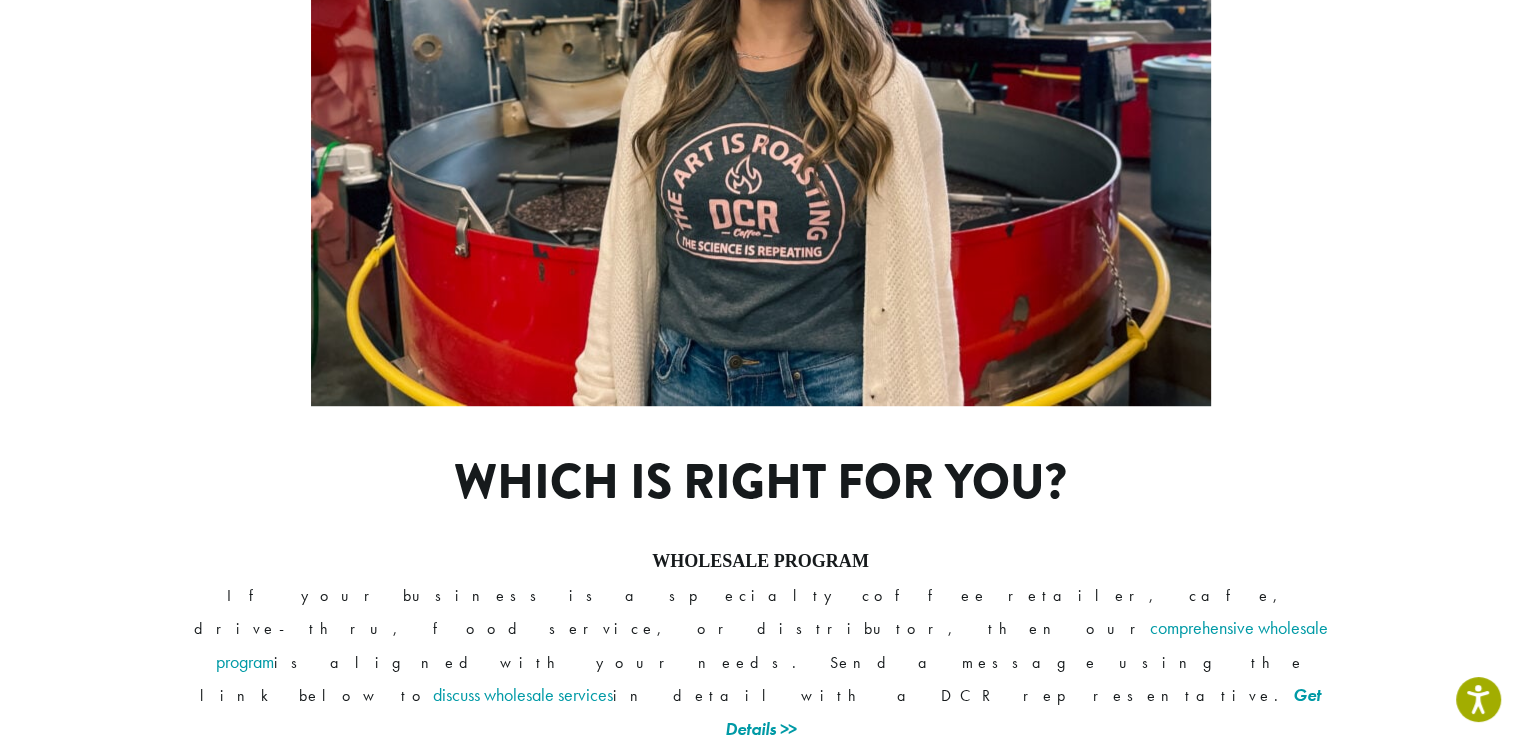 click on "Get Details >>" at bounding box center (857, 966) 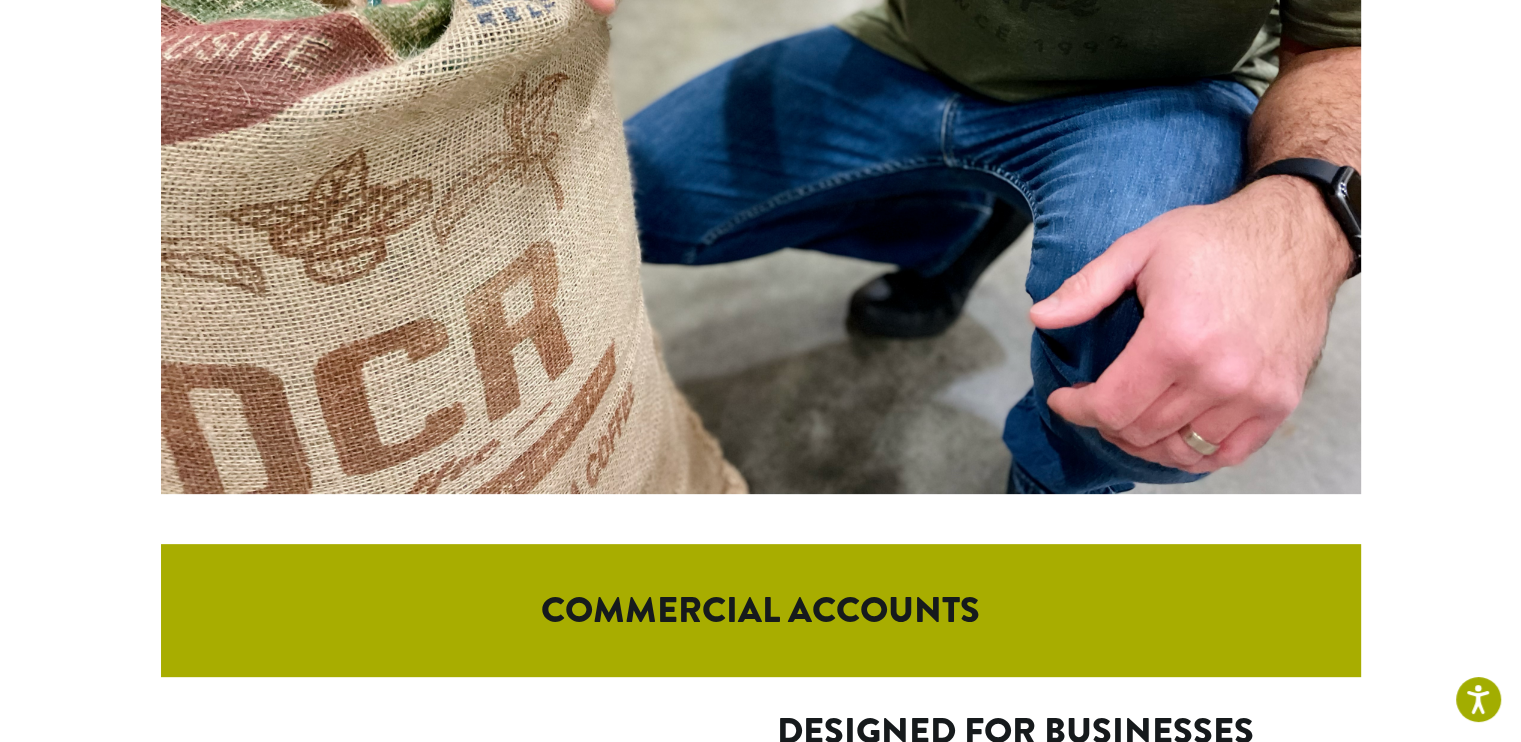 scroll, scrollTop: 0, scrollLeft: 0, axis: both 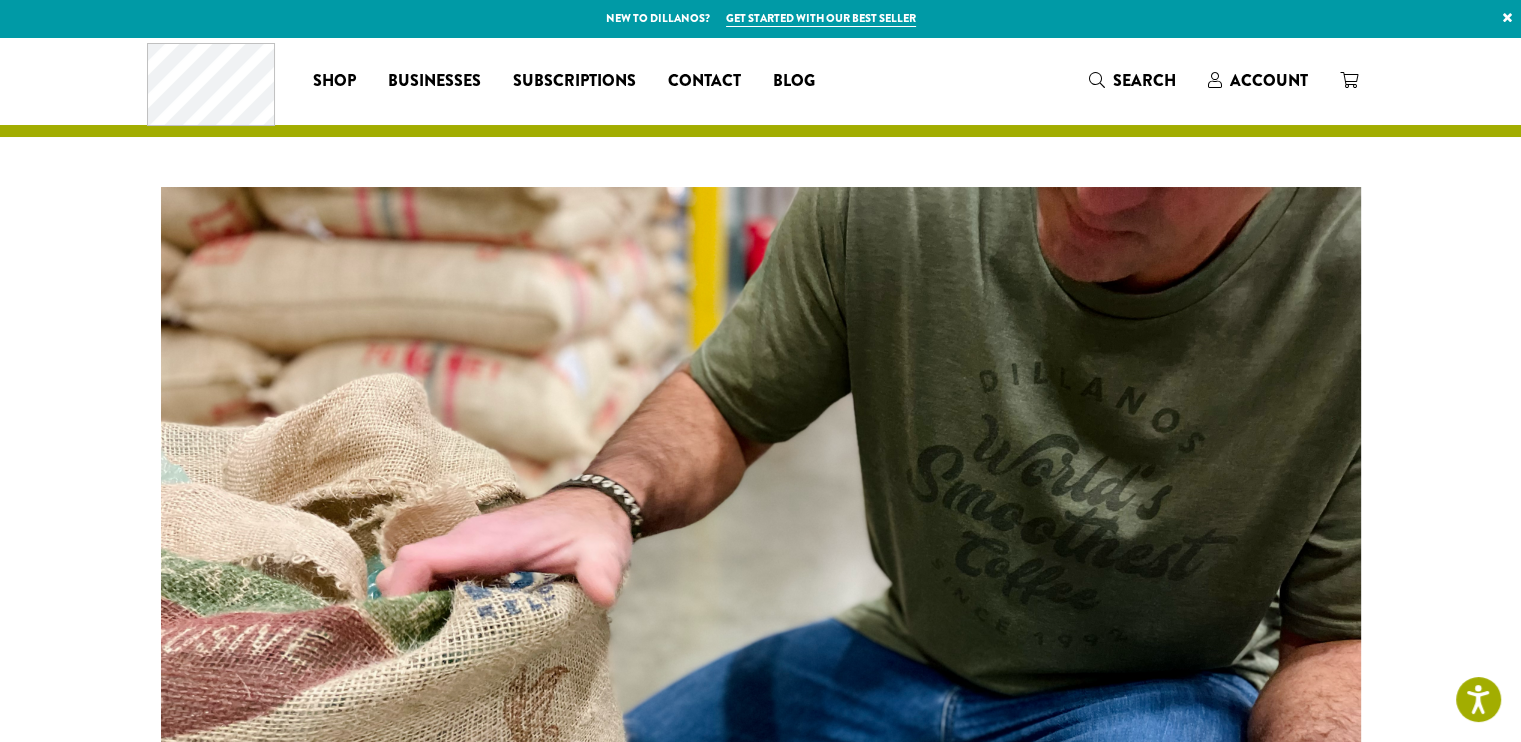 click on "Accessibility Screen-Reader Guide, Feedback, and Issue Reporting | New window
New to [GEOGRAPHIC_DATA]?  Get started with our best seller      ×
Shop
All Coffee
Drink Ingredients
DCR Merchandise
Brew & Serve
Businesses
Subscriptions
Contact
Blog
Coffee All Coffees
Best Sellers
Blends
Single Origins
Dillanos Limited
Organic / Fair Trade
One Harvest
Decaf
Cold Brew
Single Serve
Drink Ingredients B22 Syrups
B22 Sauces
B22 Sweeteners
B22 Fruit Beverage Bases
B22 Chocolate Powders
B22 Blender Mixes
B22 Chai
Tea
Lotus Energy Drinks
Accessories
Merchandise New Arrivals
For Baristas
Clothing
Drinkware
Hydro Flask
Books
Swag
Gift Cards
On Sale
Brewing Barista Tools
Drip
French Press
Pour Over
Chemex" at bounding box center (760, 3100) 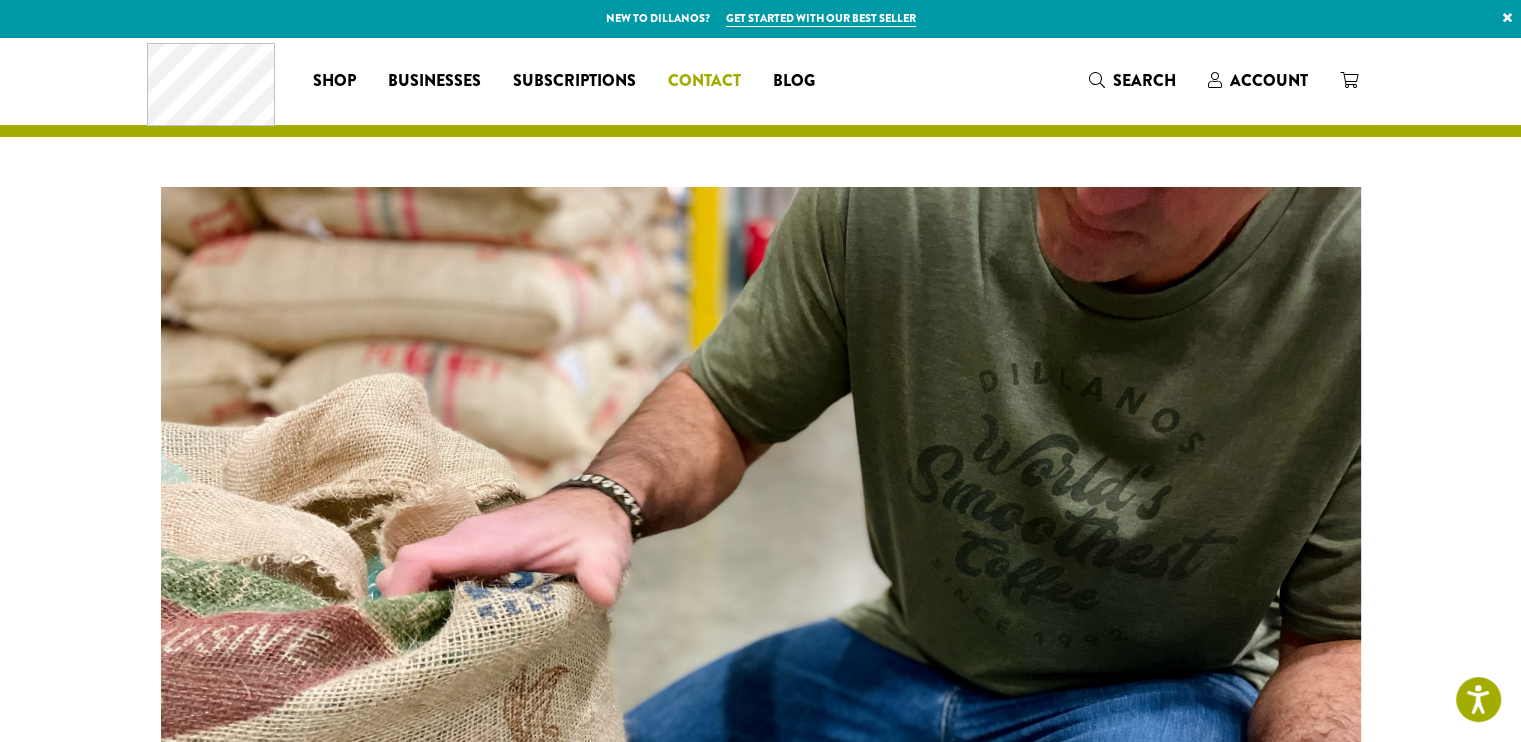 click on "Contact" at bounding box center (704, 81) 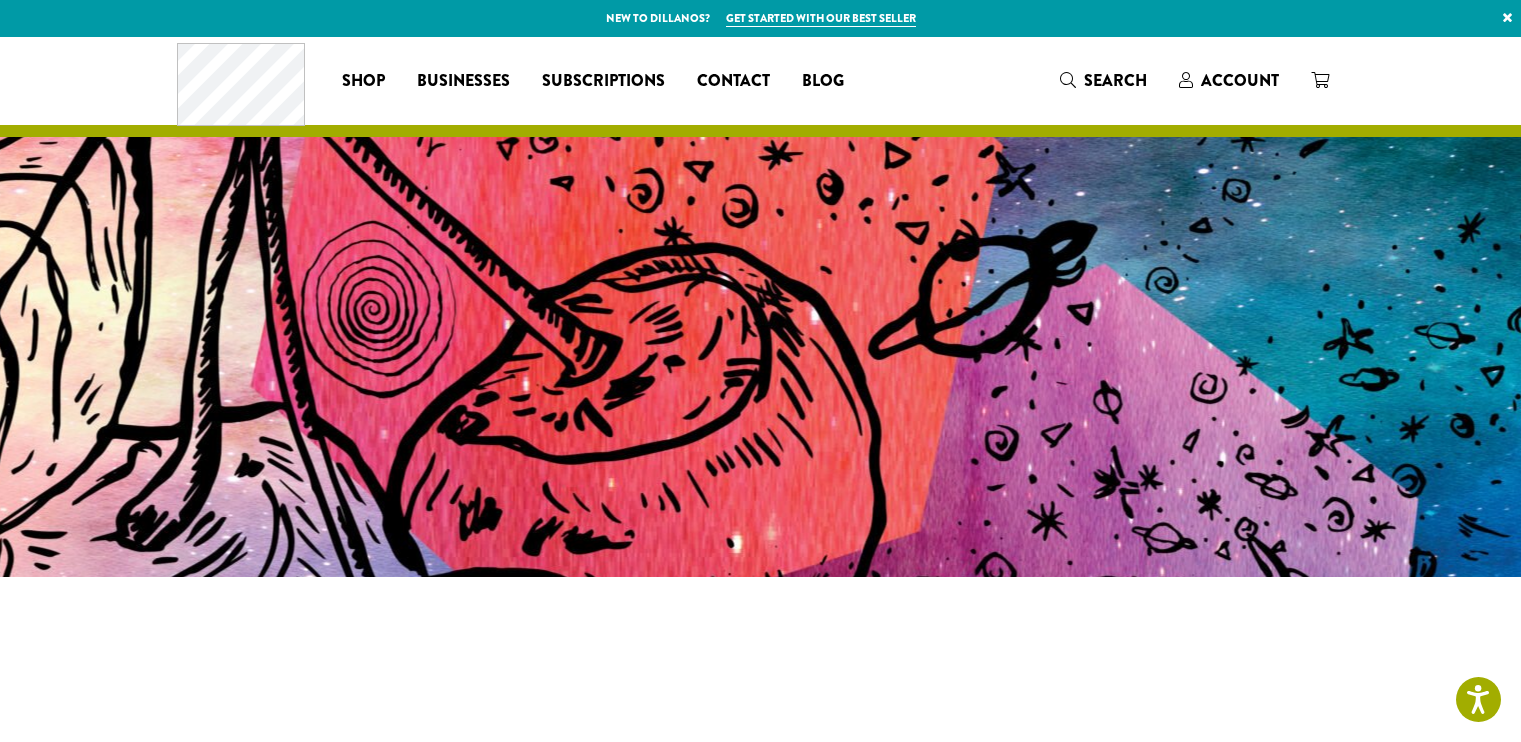 scroll, scrollTop: 0, scrollLeft: 0, axis: both 